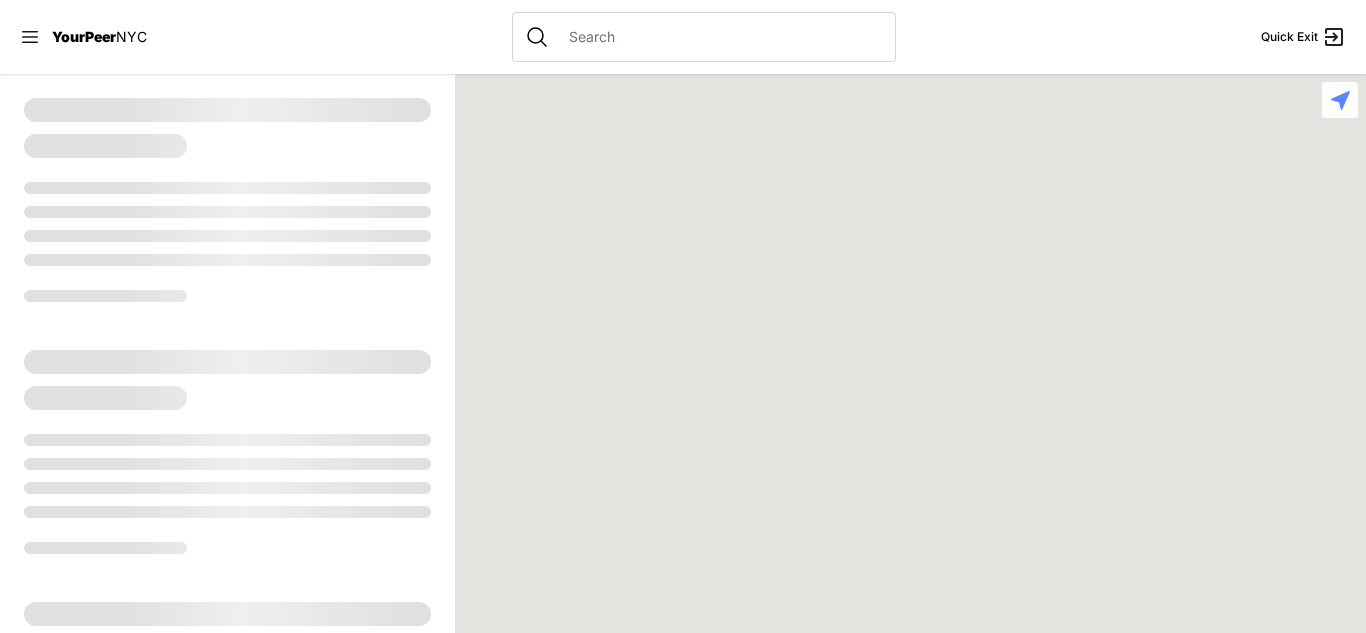 scroll, scrollTop: 0, scrollLeft: 0, axis: both 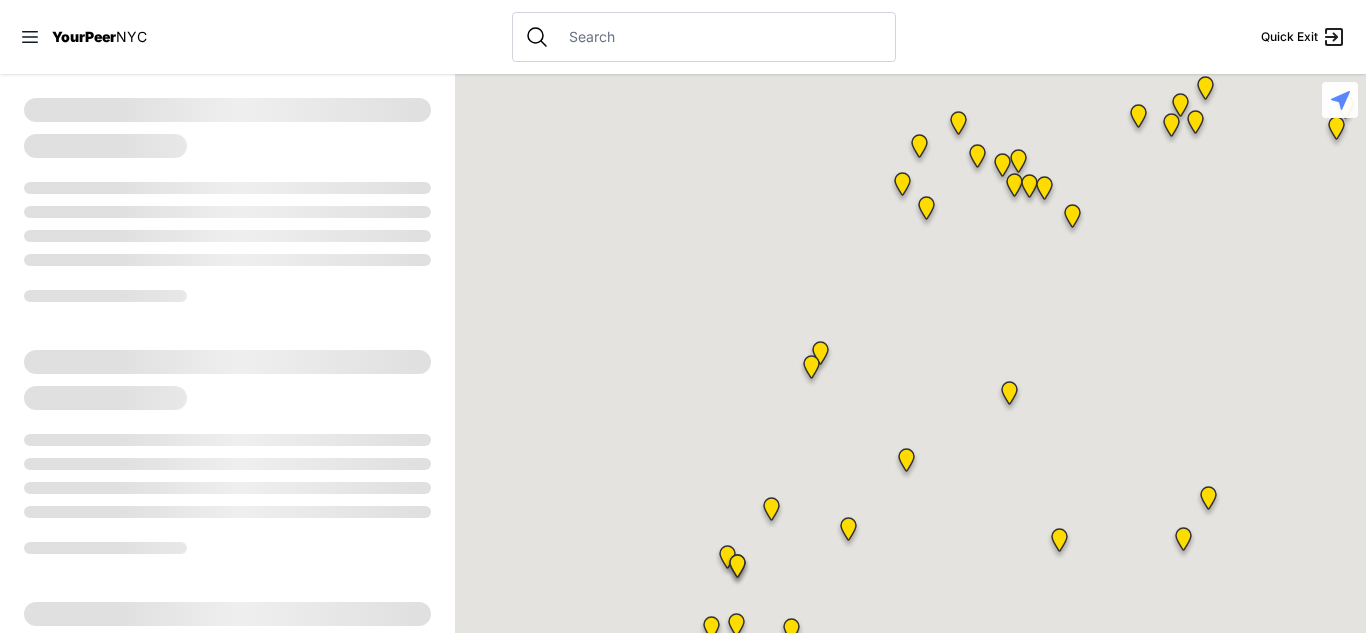 select on "recentlyUpdated" 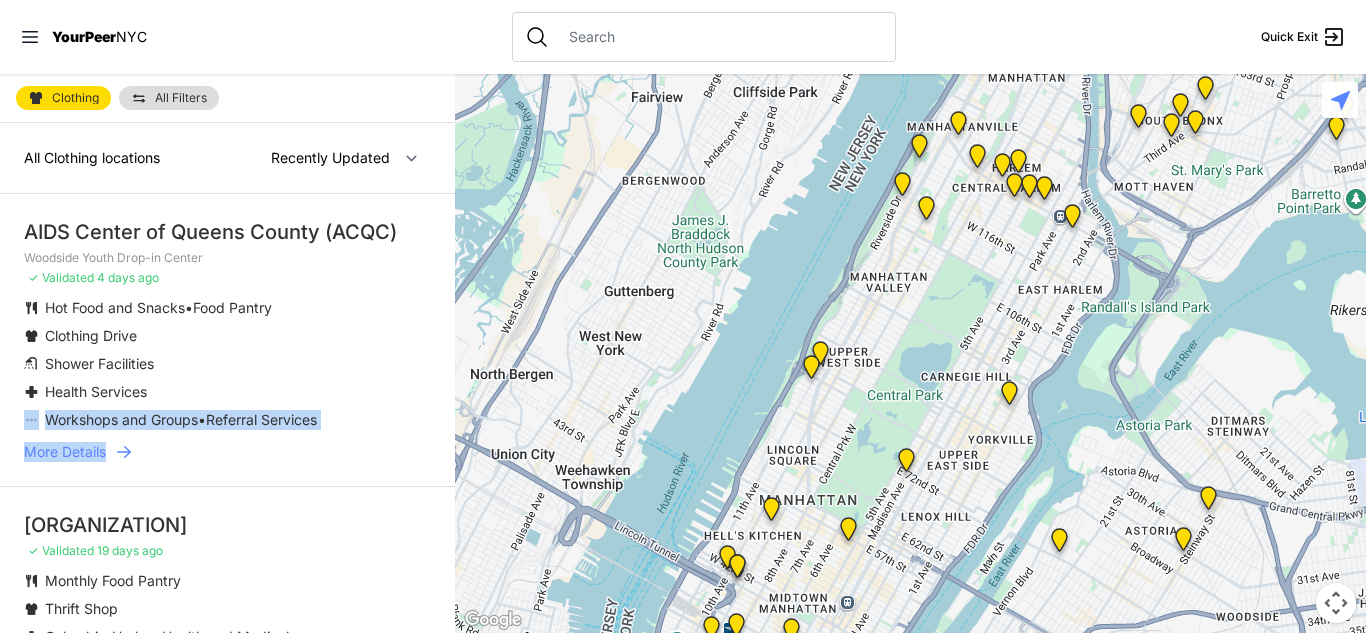 drag, startPoint x: 353, startPoint y: 470, endPoint x: 355, endPoint y: 405, distance: 65.03076 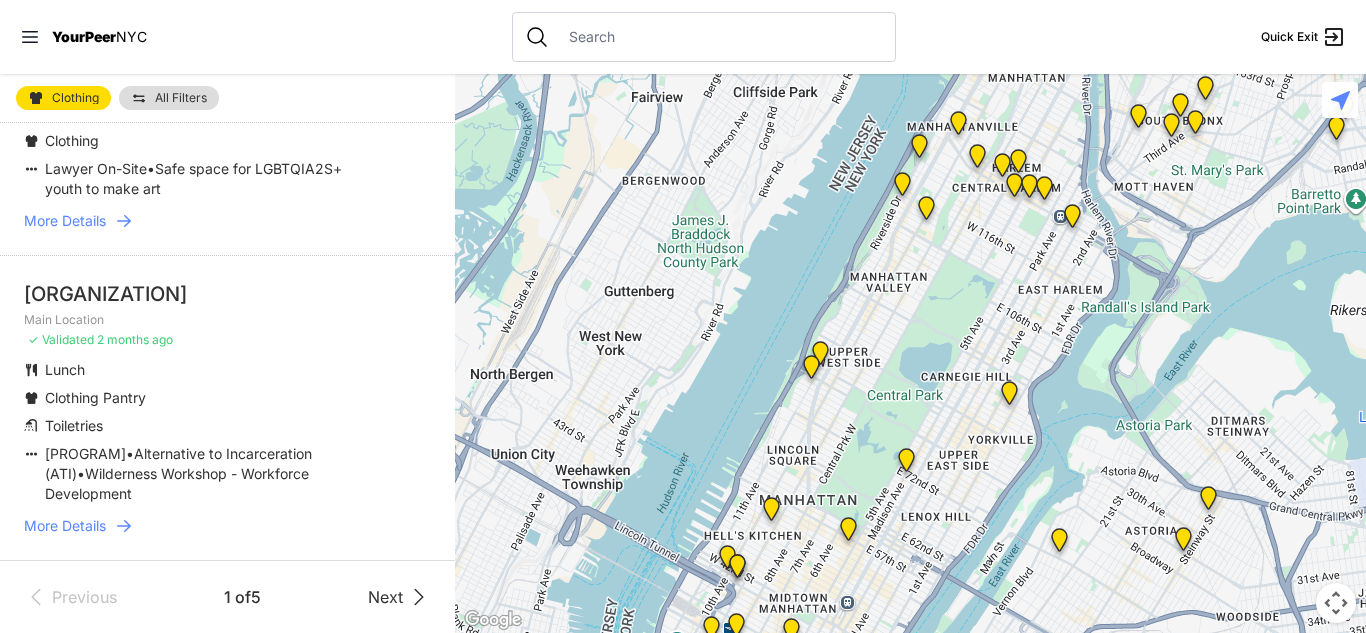 scroll, scrollTop: 5849, scrollLeft: 0, axis: vertical 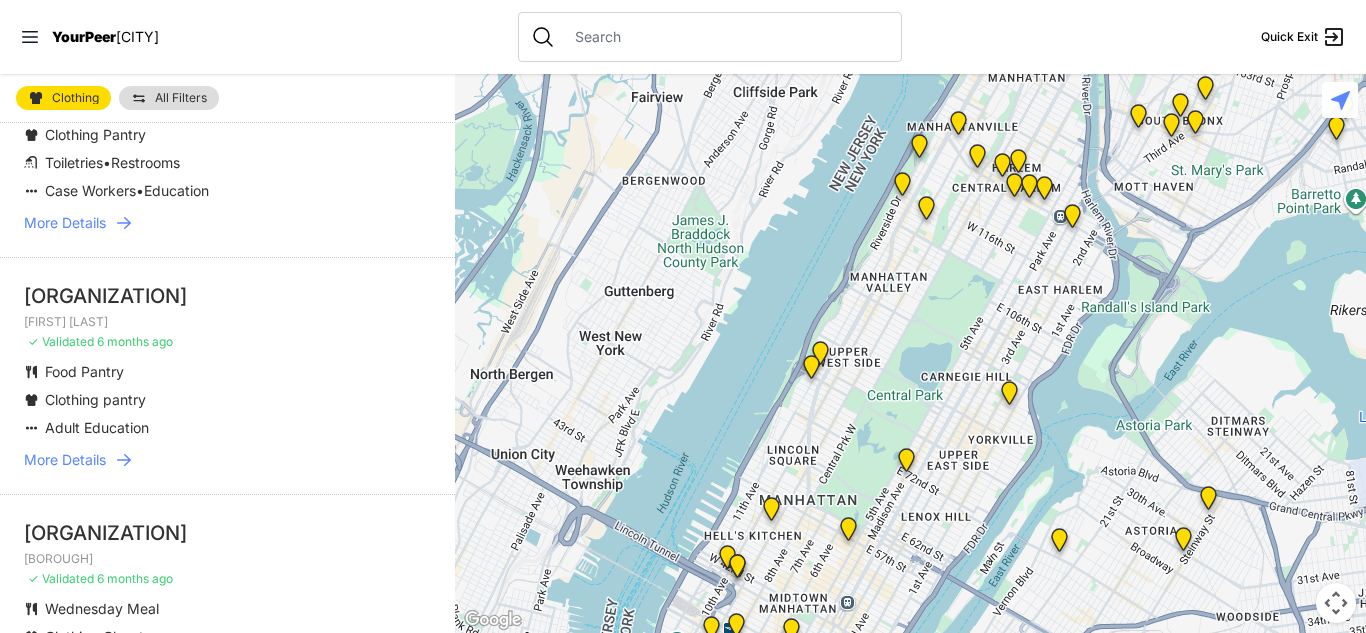 click on "More Details" at bounding box center [65, 460] 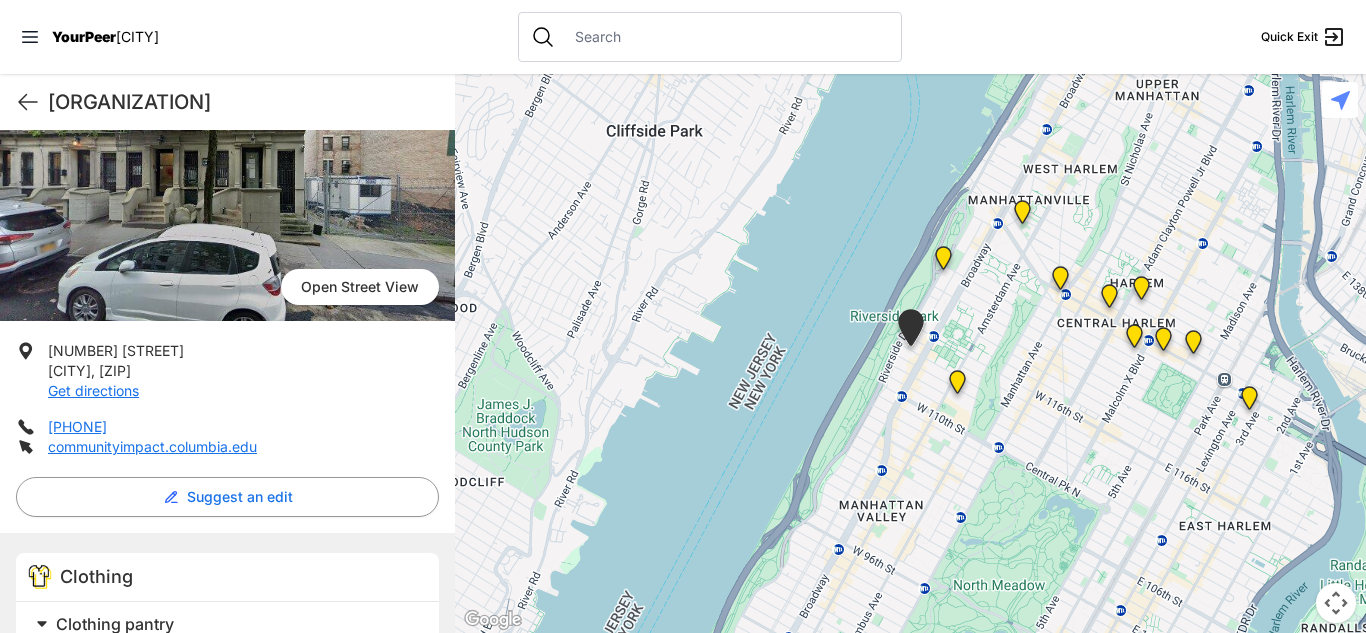 scroll, scrollTop: 0, scrollLeft: 0, axis: both 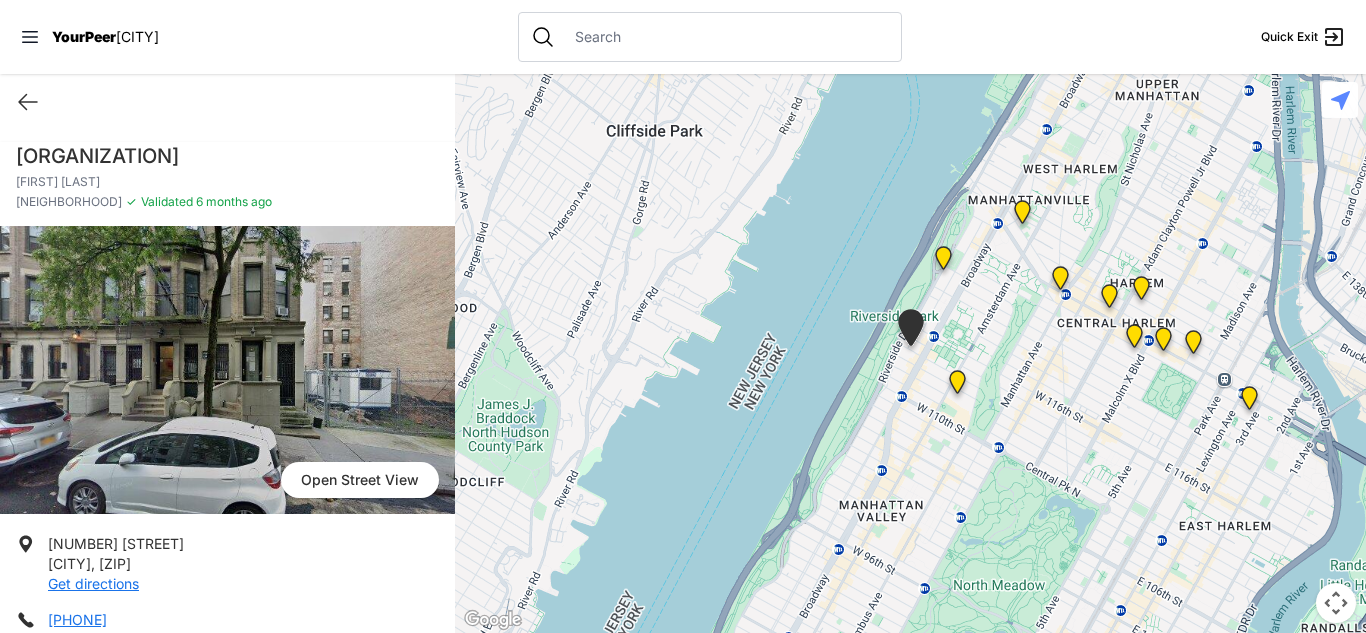 select on "recentlyUpdated" 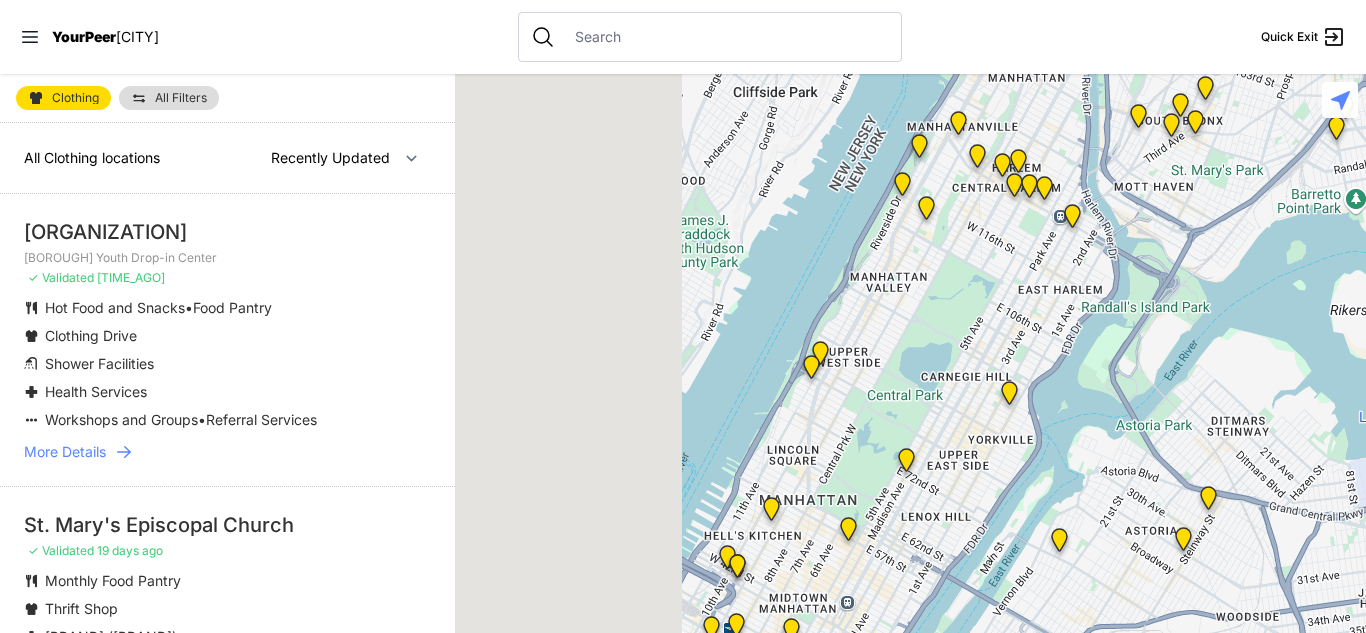 scroll, scrollTop: 0, scrollLeft: 0, axis: both 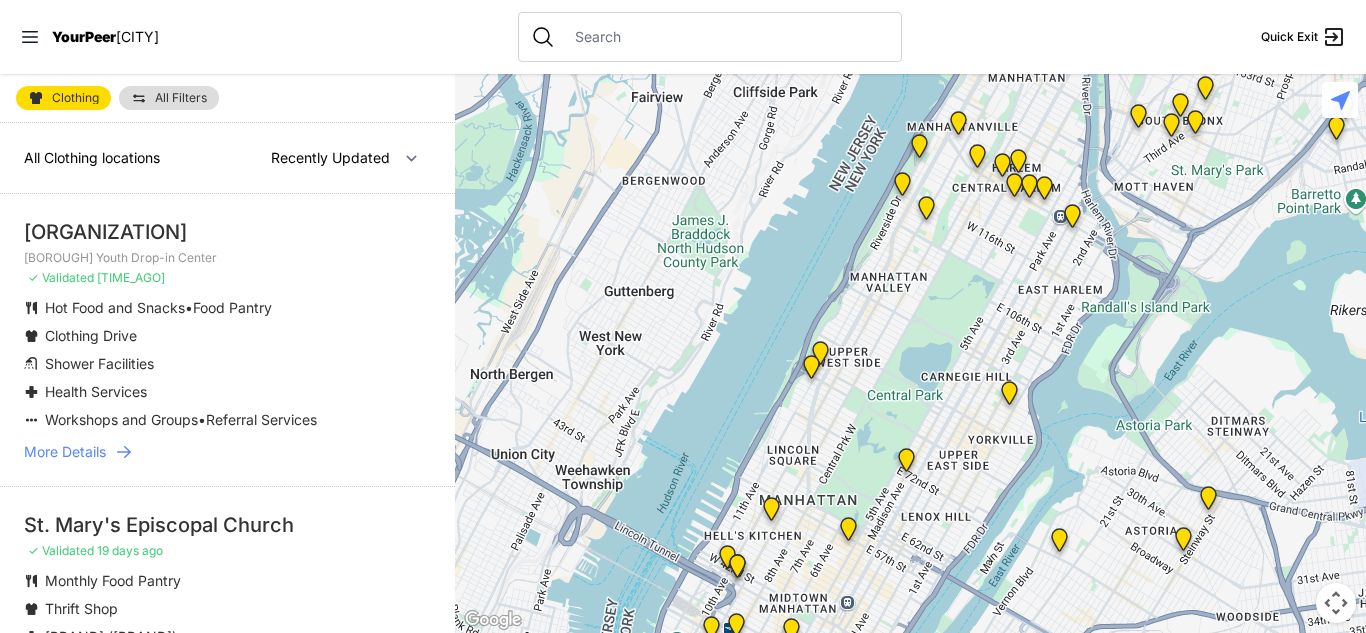 click on "✓ Validated   19 days ago" at bounding box center [227, 551] 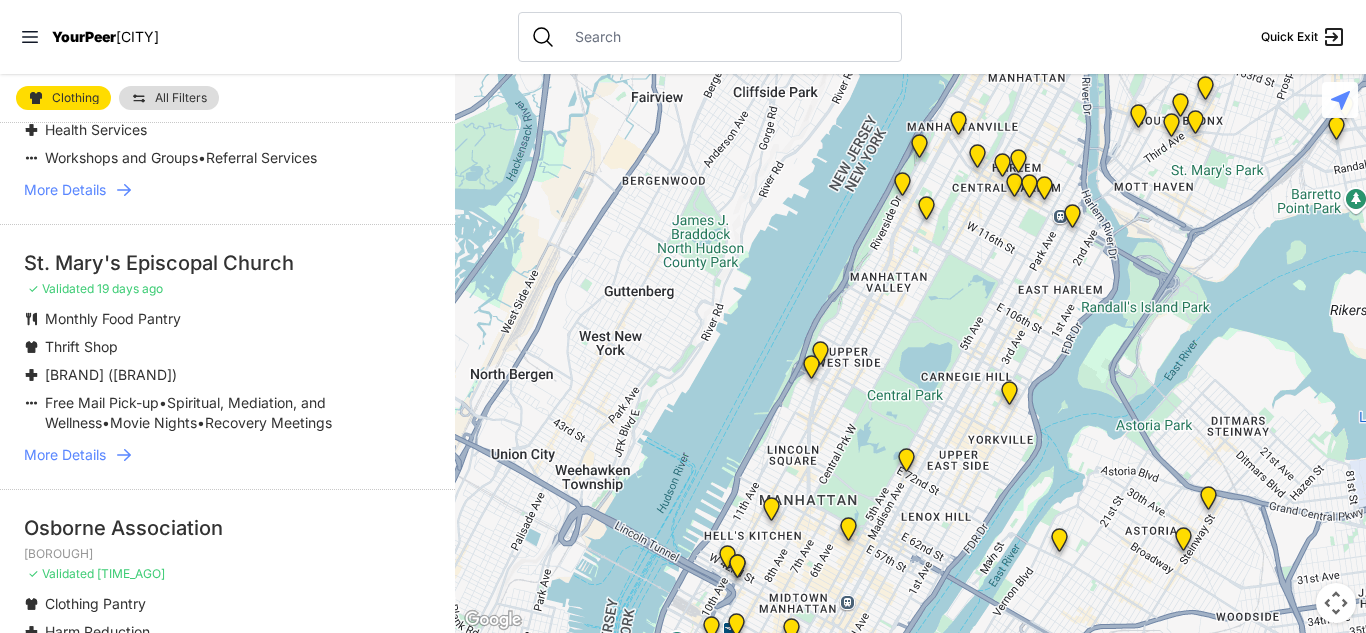 scroll, scrollTop: 275, scrollLeft: 0, axis: vertical 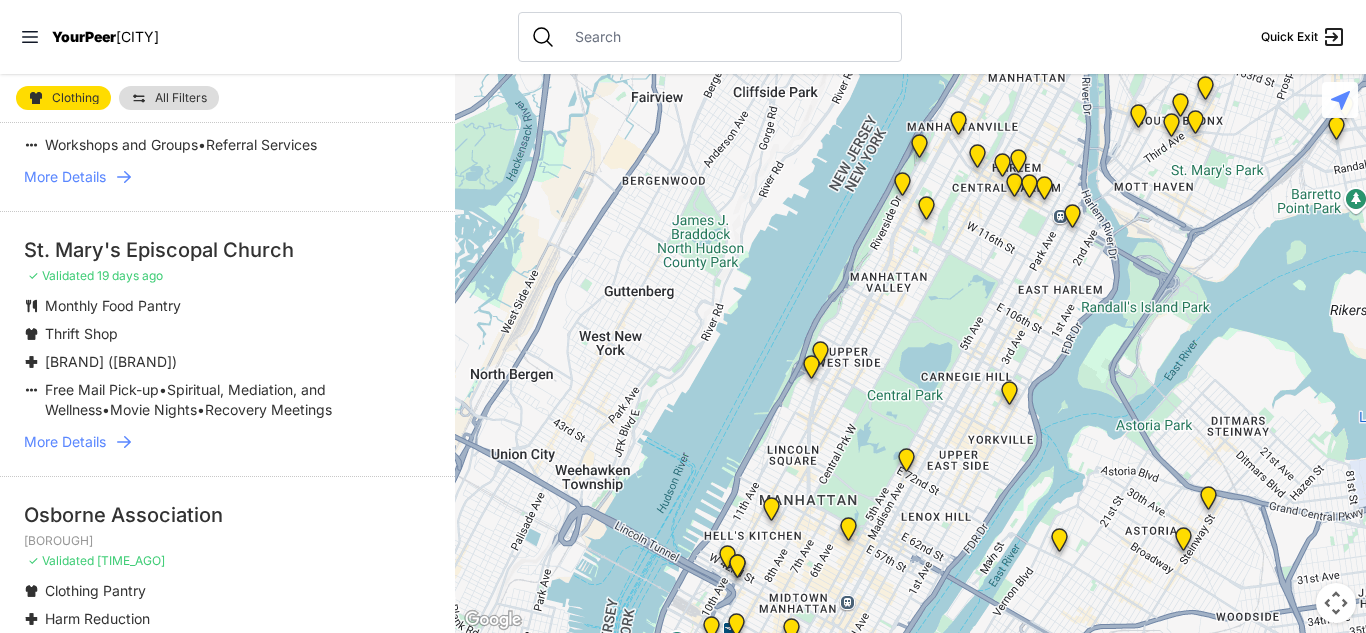 click on "More Details" at bounding box center [65, 442] 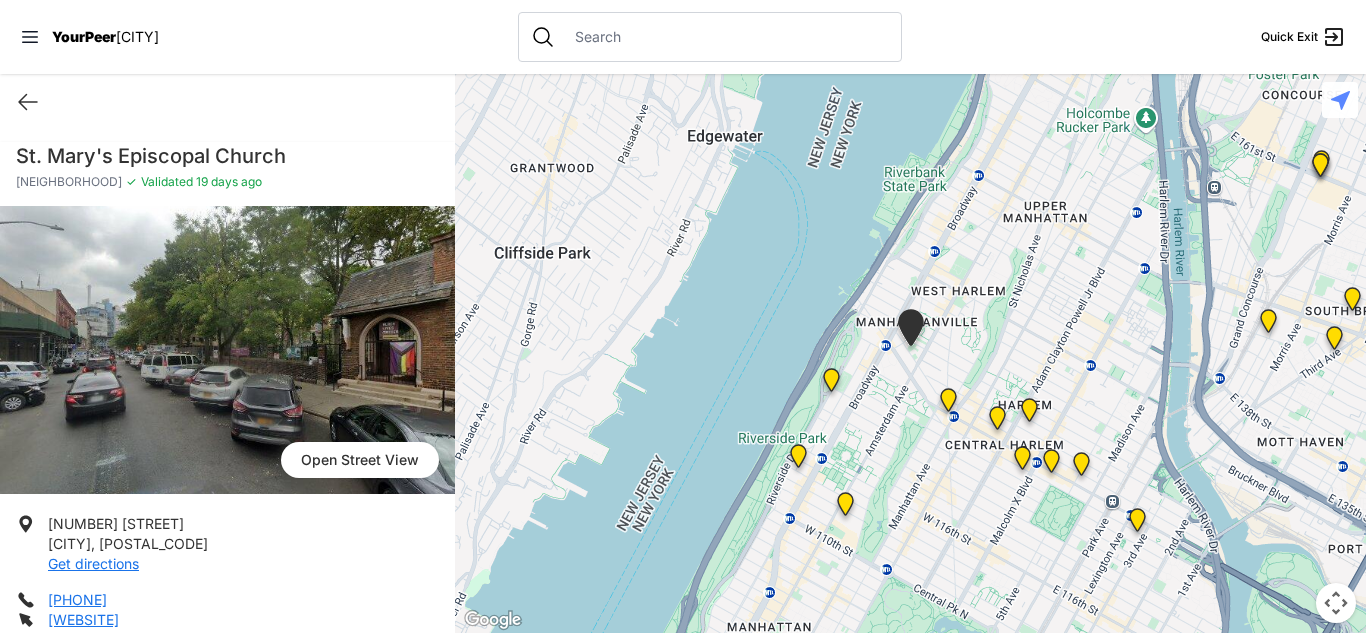 click at bounding box center [227, 350] 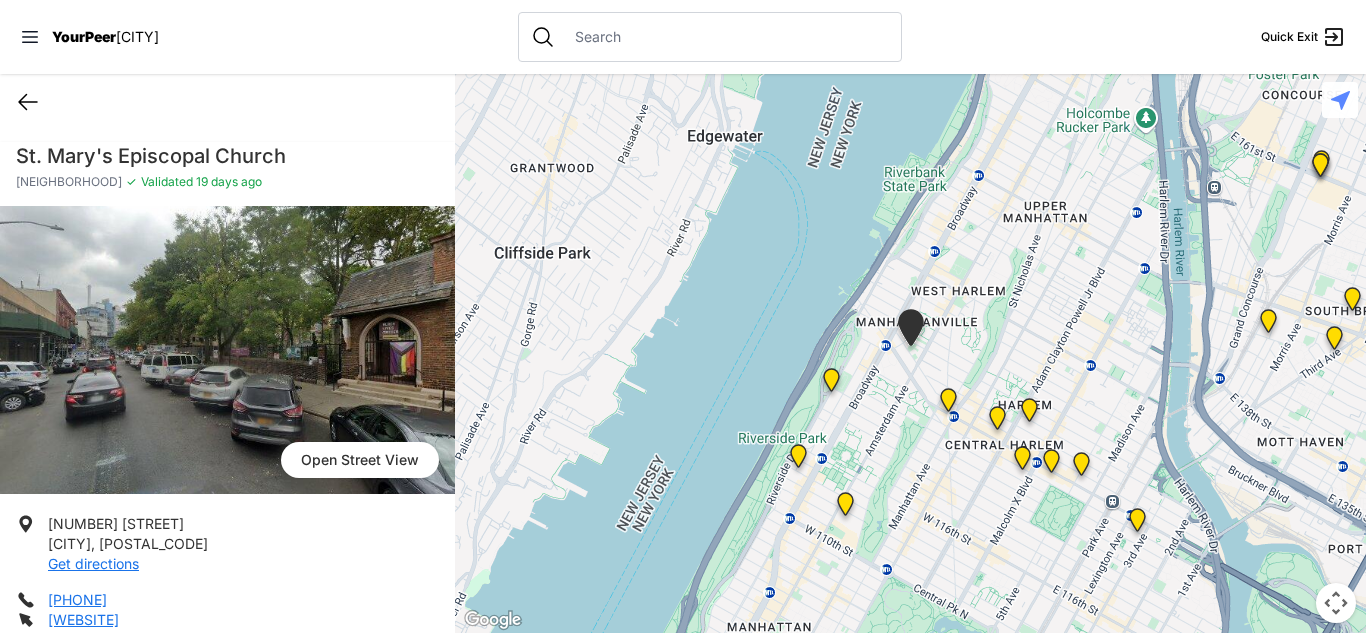 click 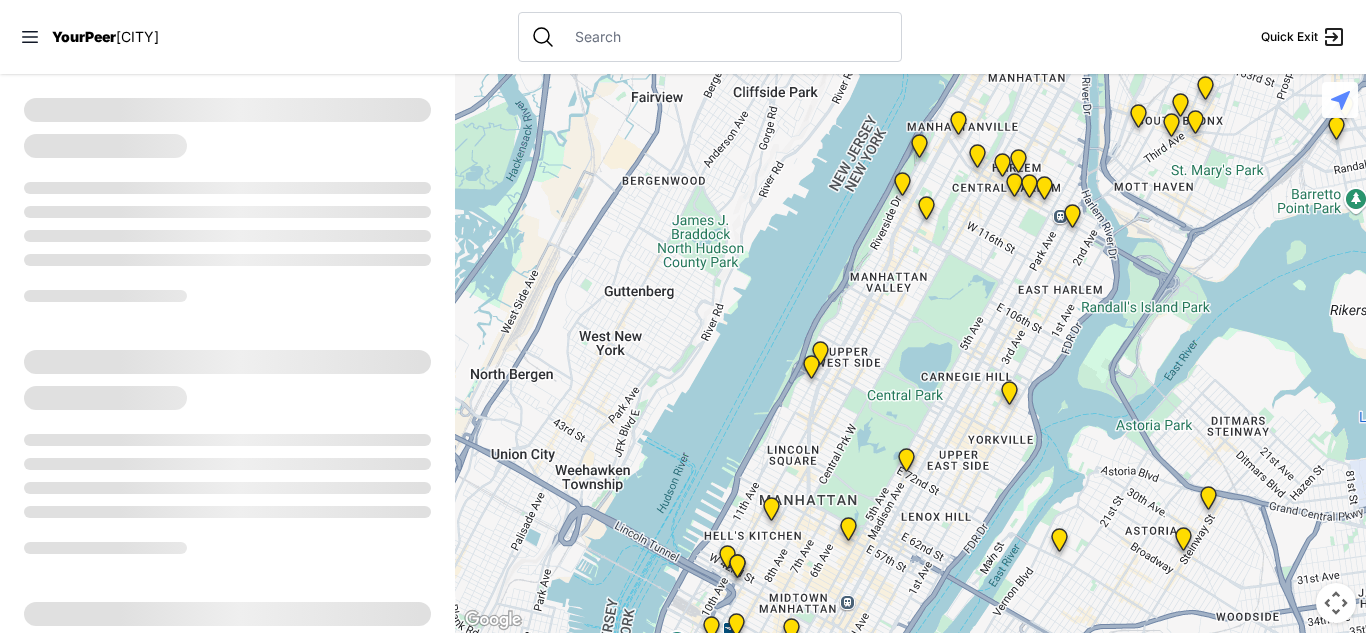 click at bounding box center (910, 353) 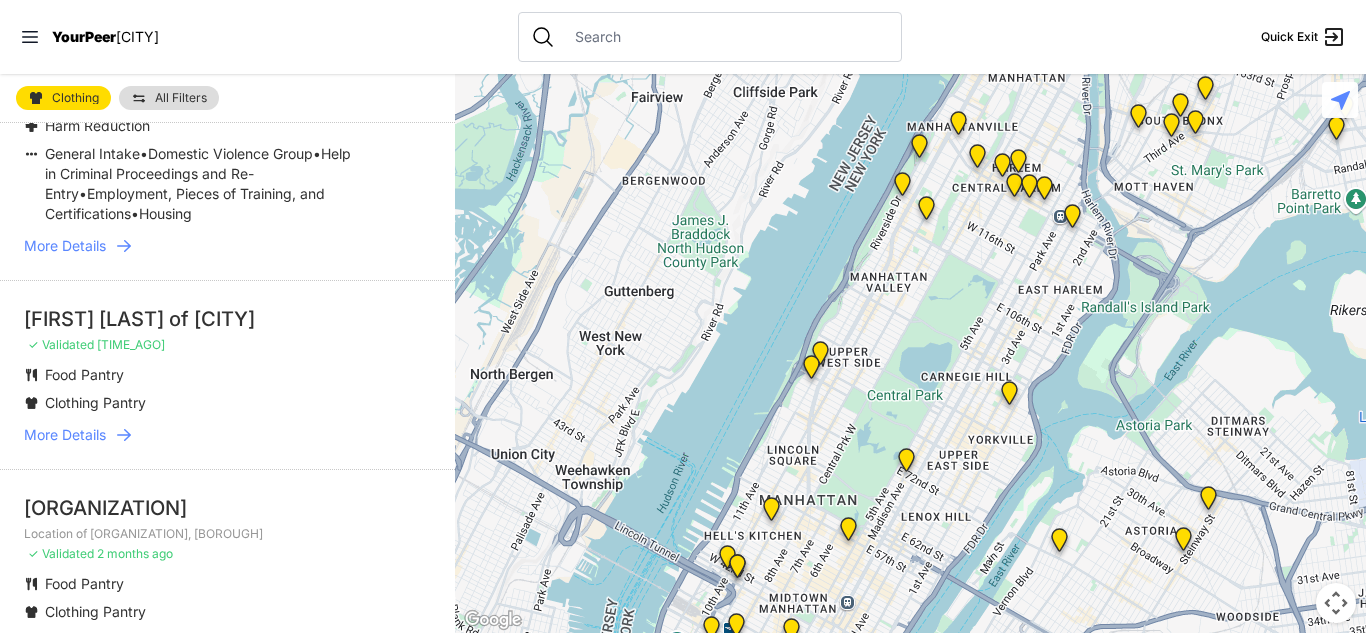 scroll, scrollTop: 780, scrollLeft: 0, axis: vertical 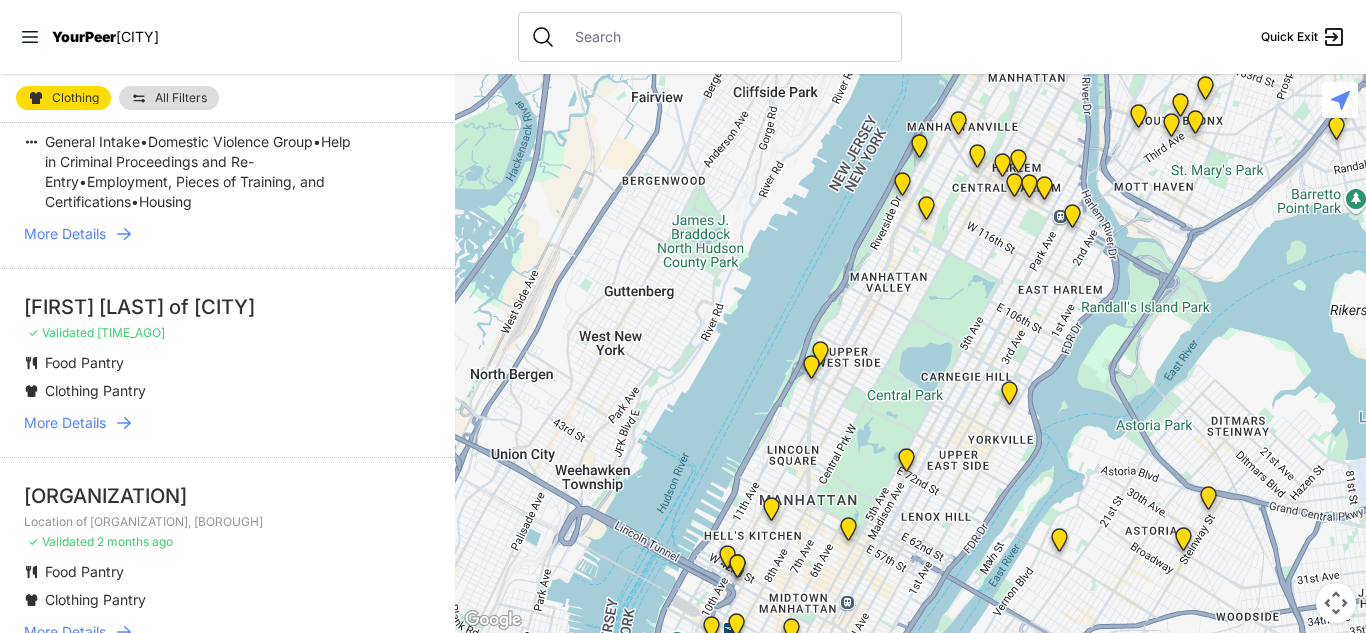 click on "More Details" at bounding box center [65, 423] 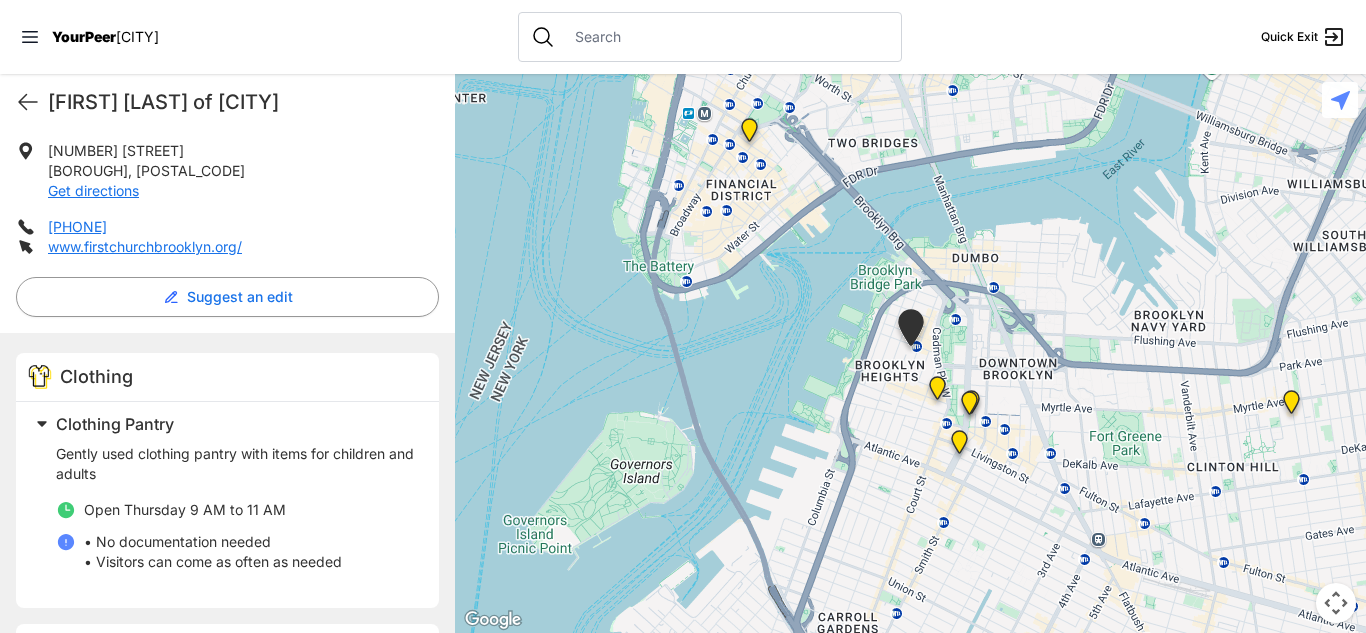 scroll, scrollTop: 0, scrollLeft: 0, axis: both 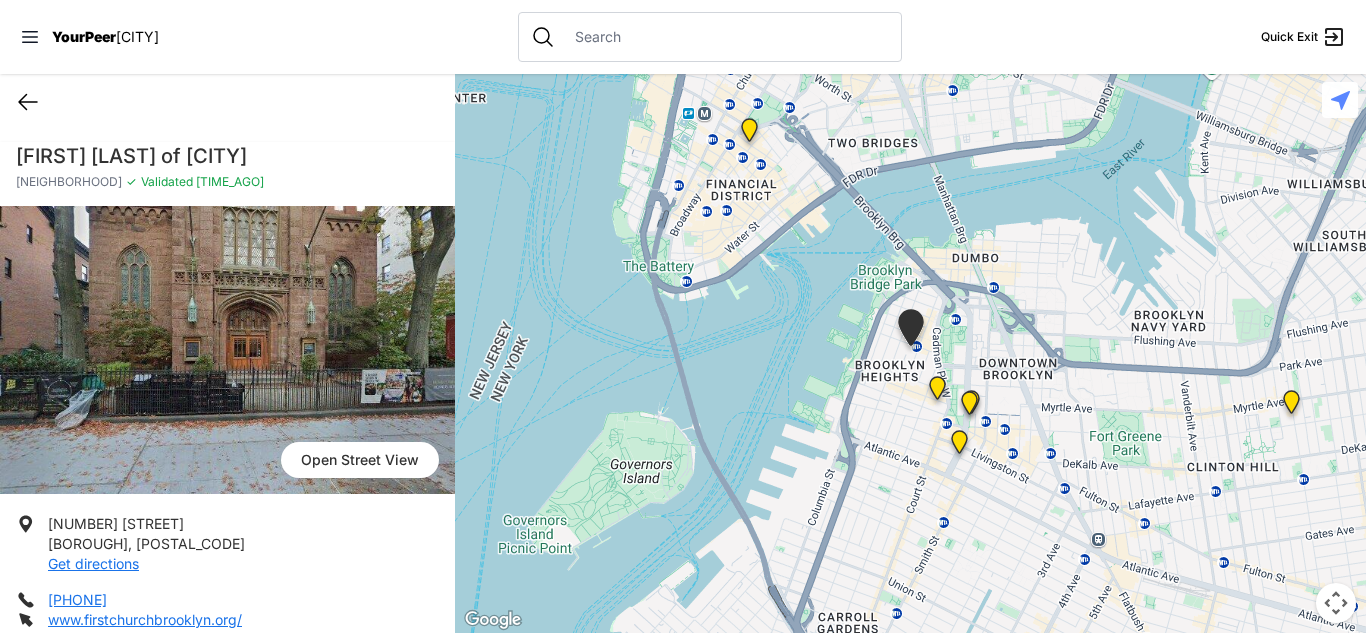 click 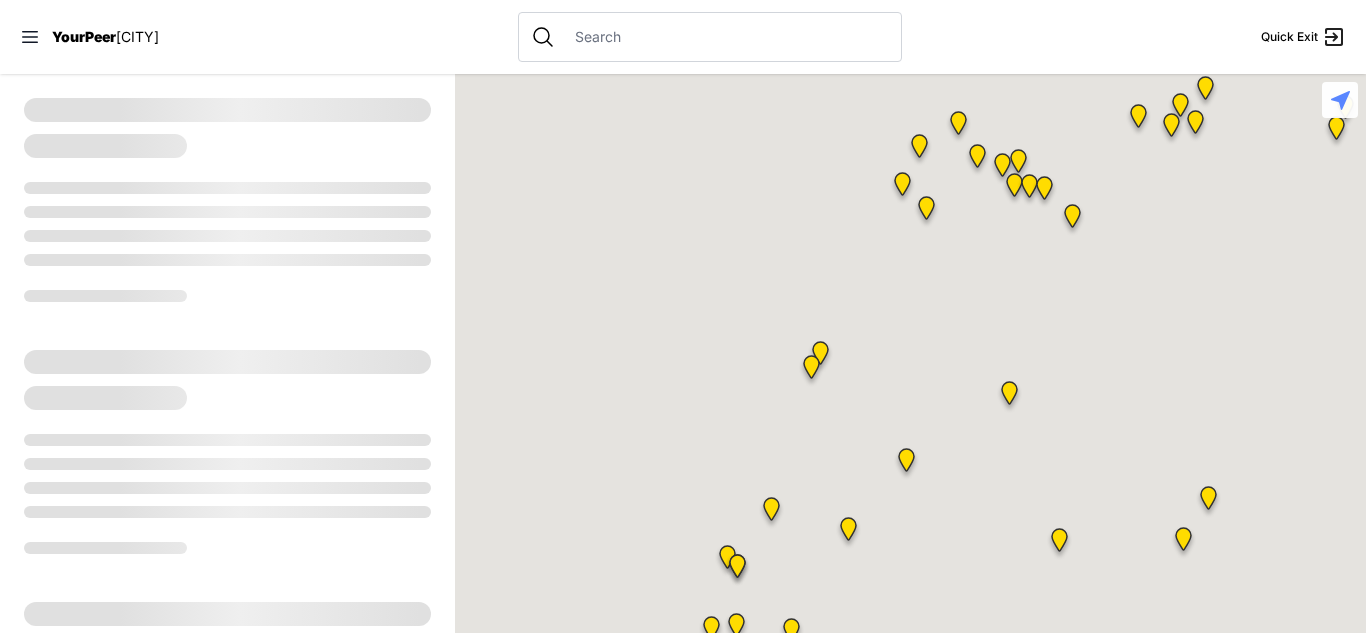 select on "recentlyUpdated" 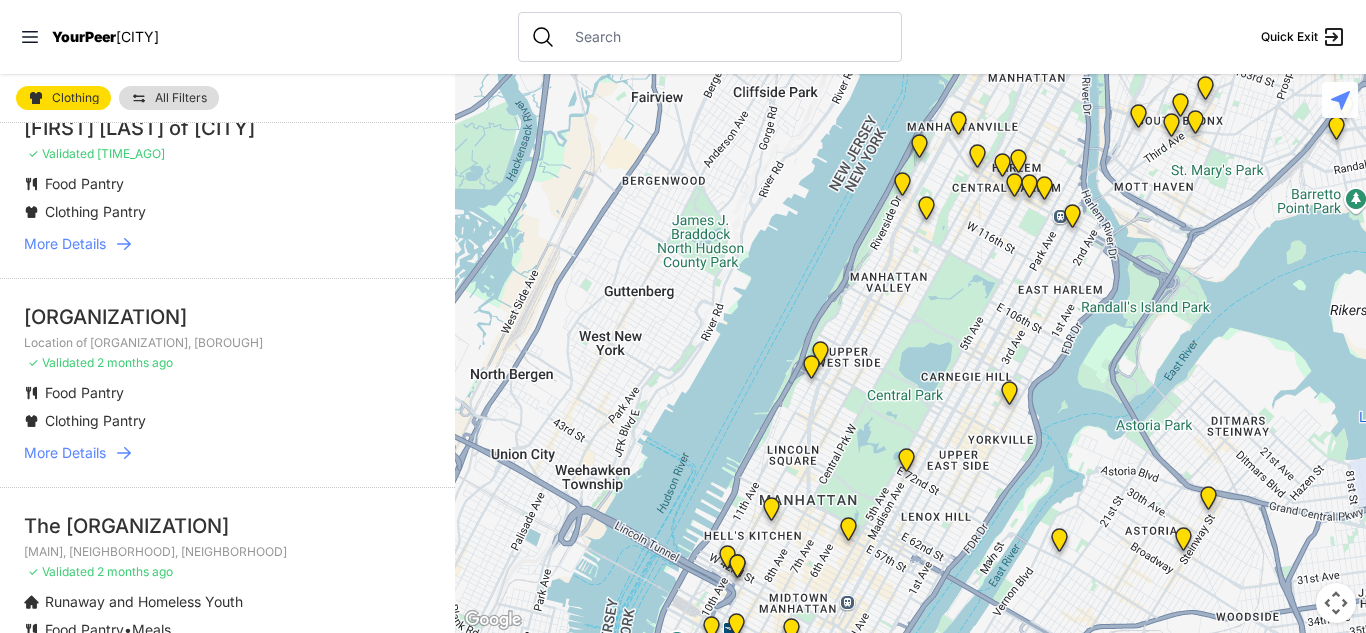 scroll, scrollTop: 971, scrollLeft: 0, axis: vertical 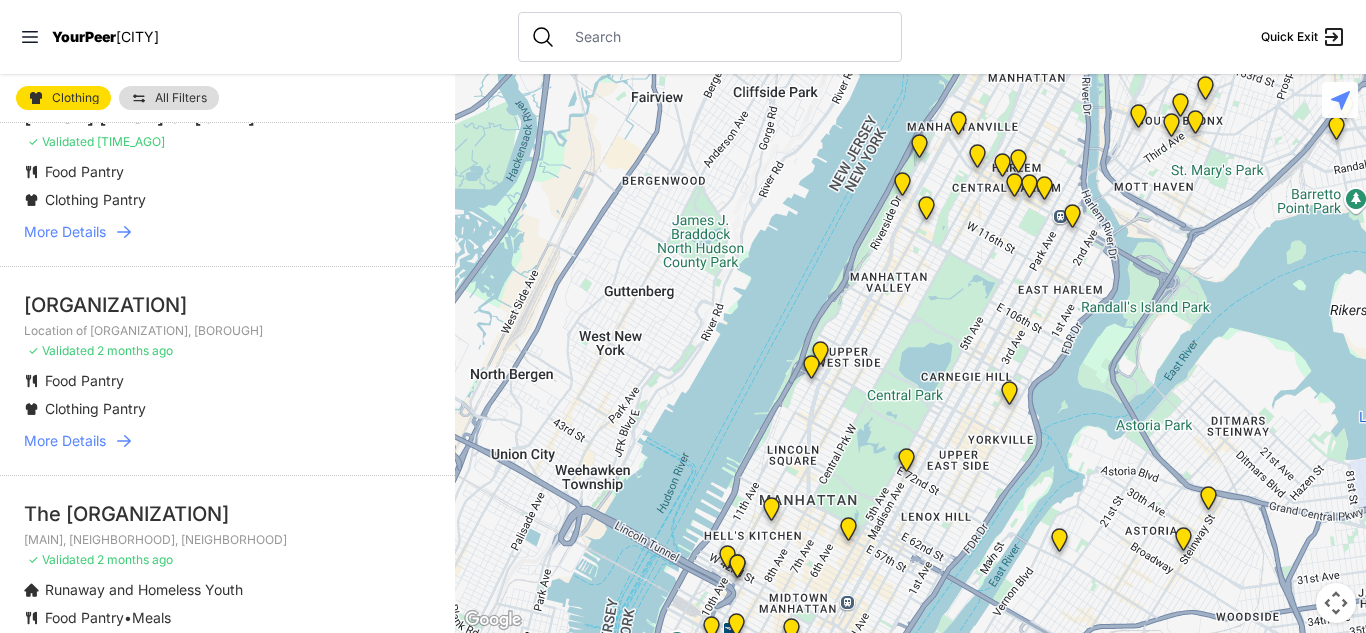 click on "More Details" at bounding box center (65, 441) 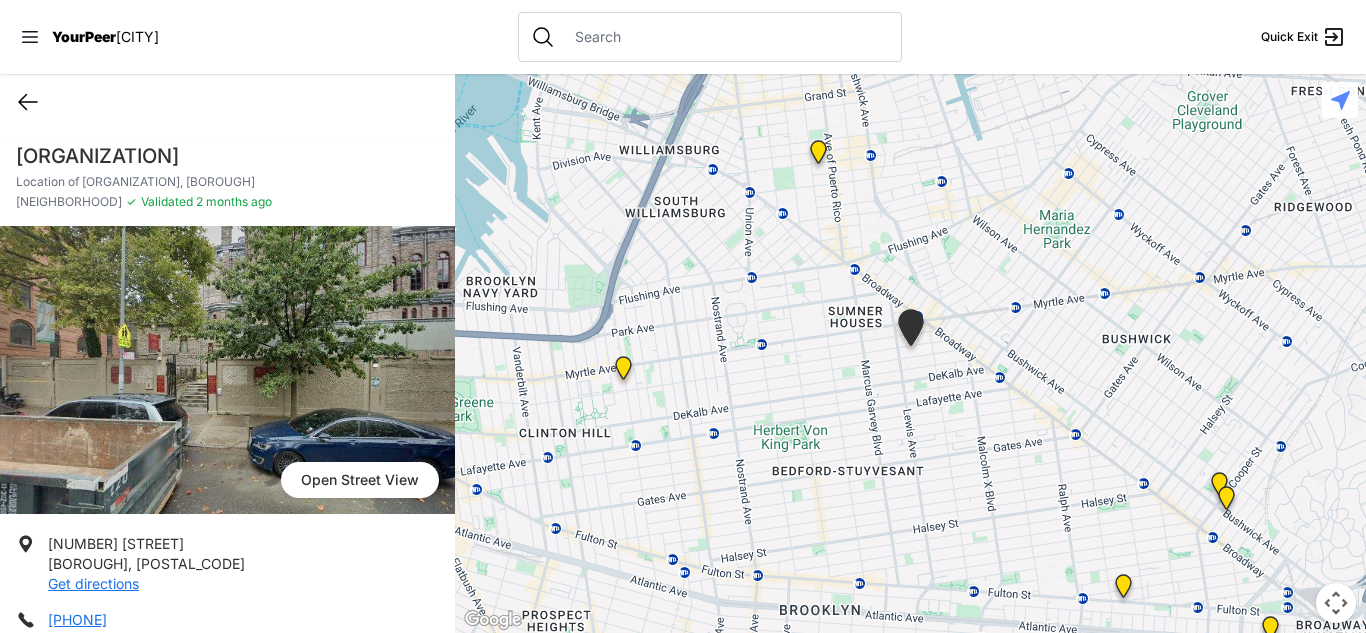 click 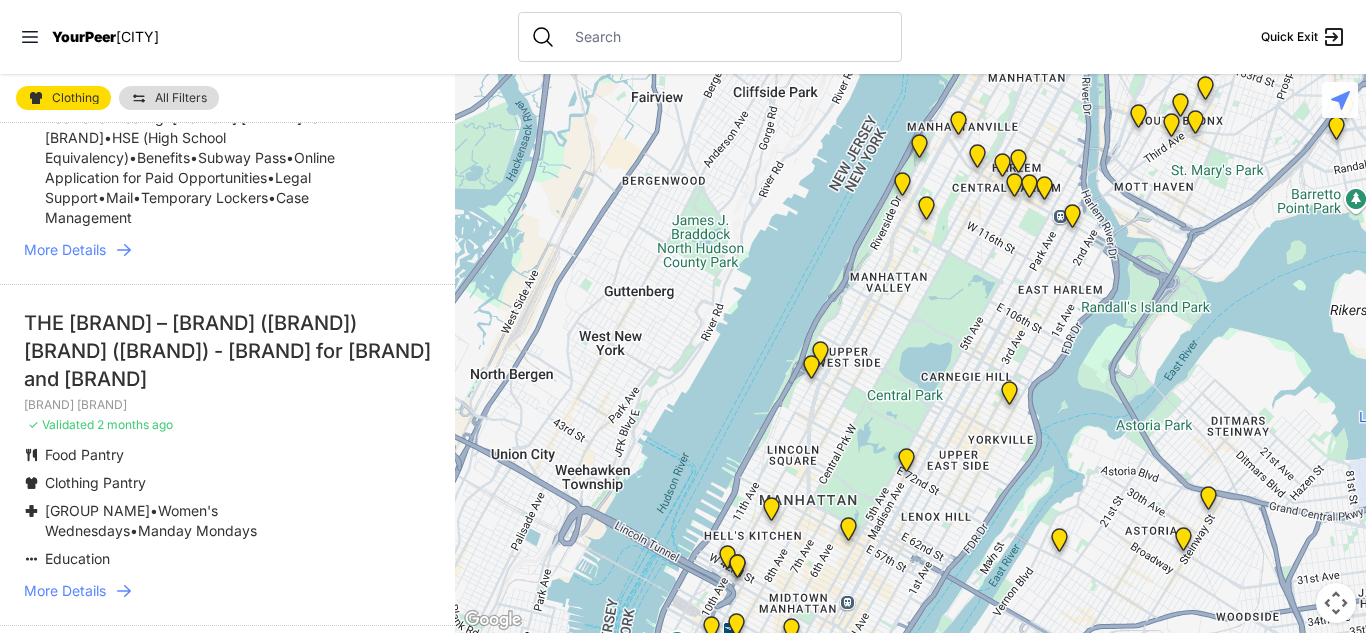 scroll, scrollTop: 1596, scrollLeft: 0, axis: vertical 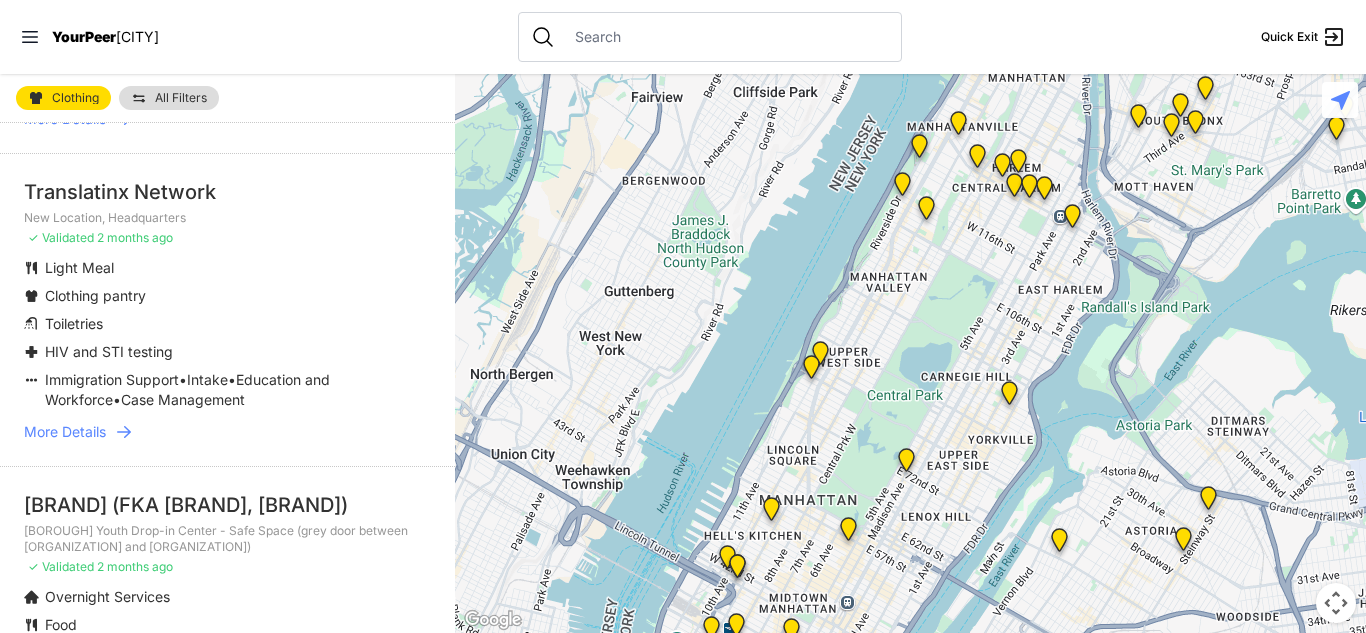 click on "More Details" at bounding box center [65, 432] 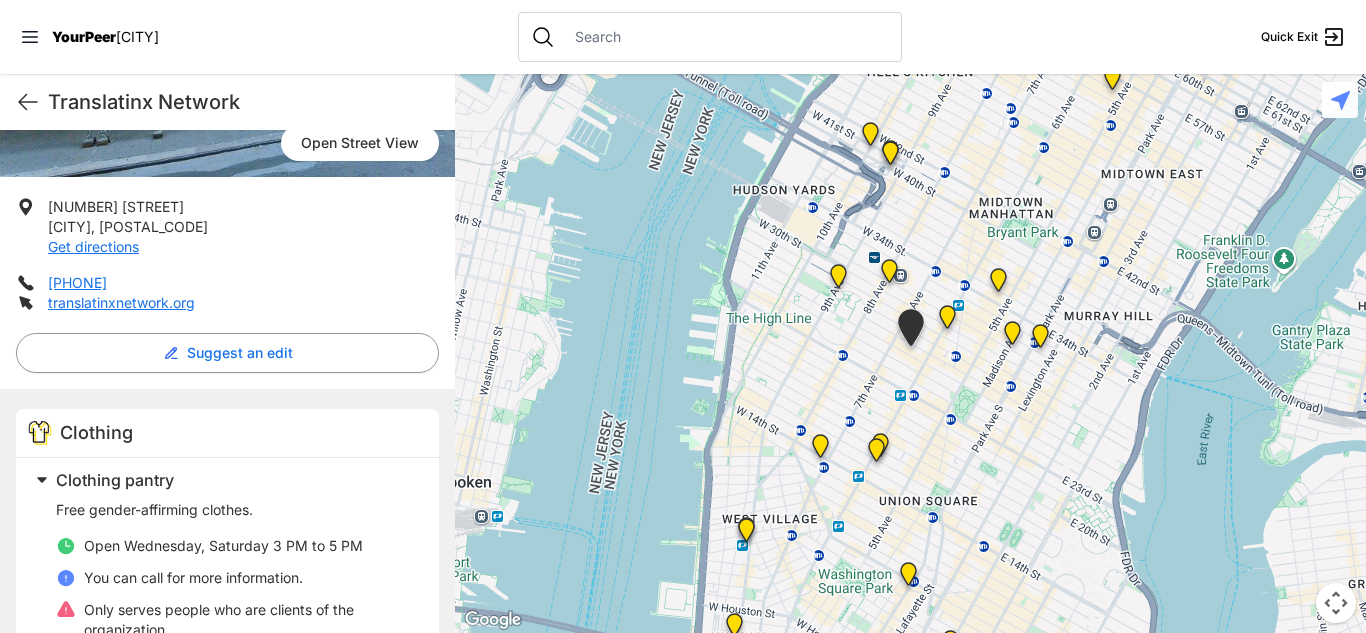 scroll, scrollTop: 331, scrollLeft: 0, axis: vertical 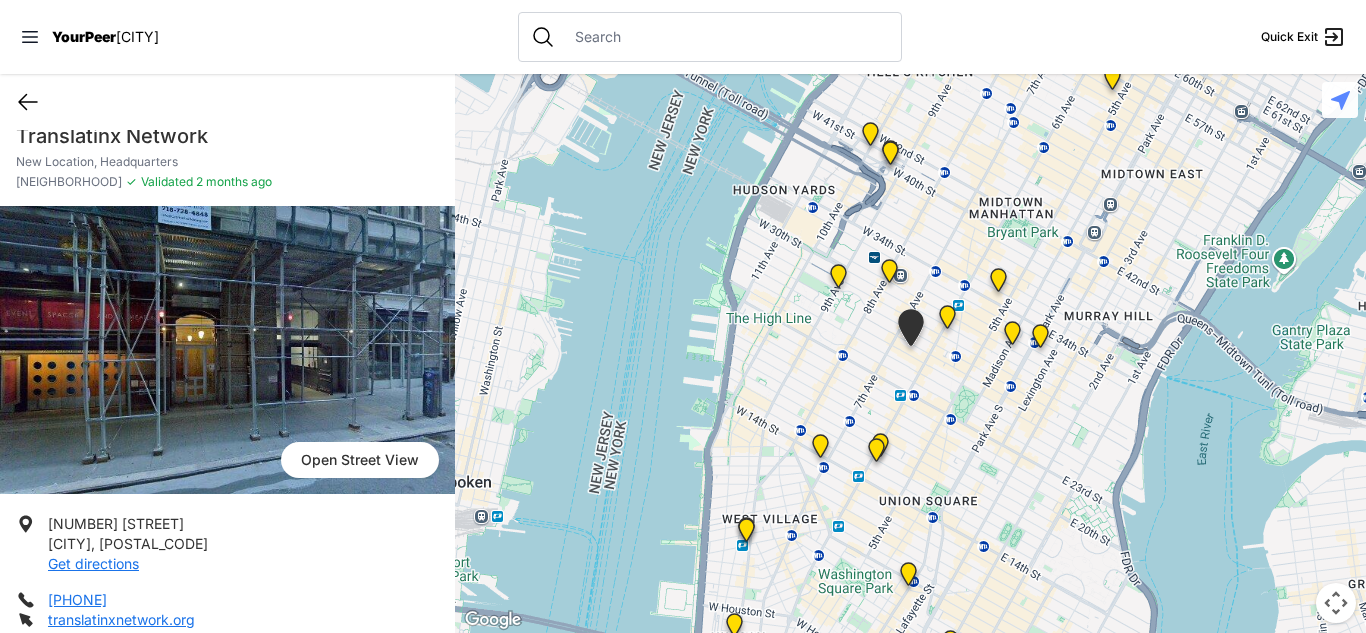 click 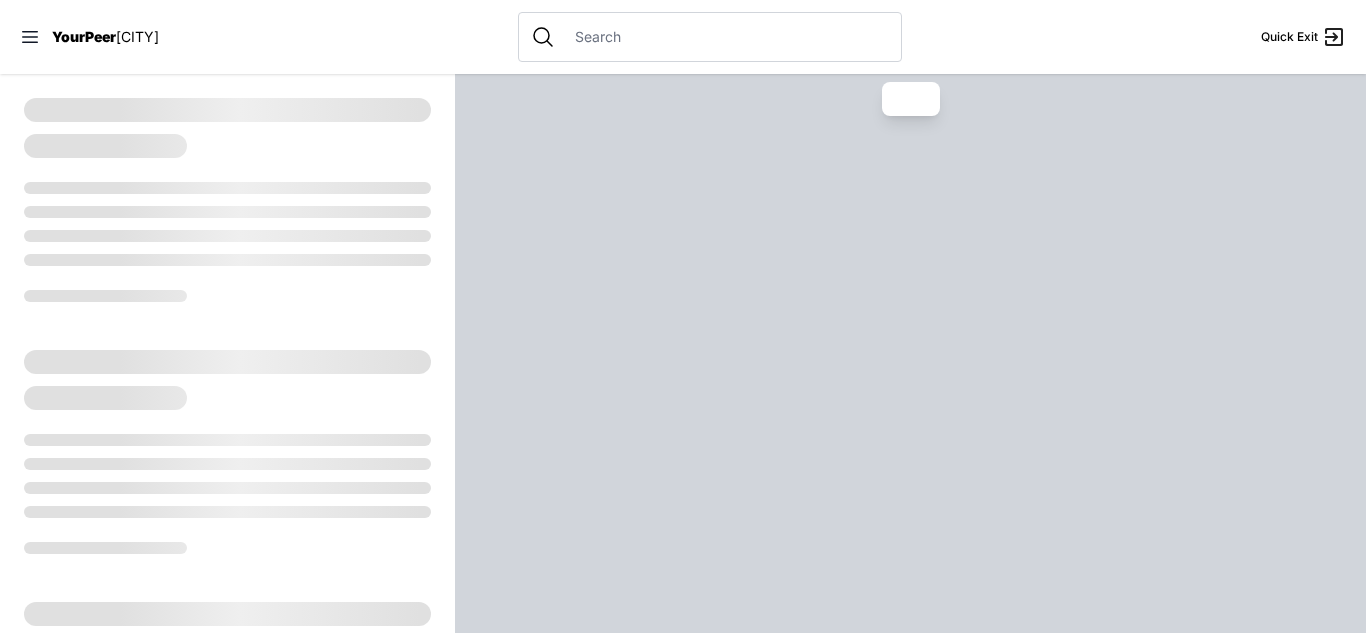 select on "recentlyUpdated" 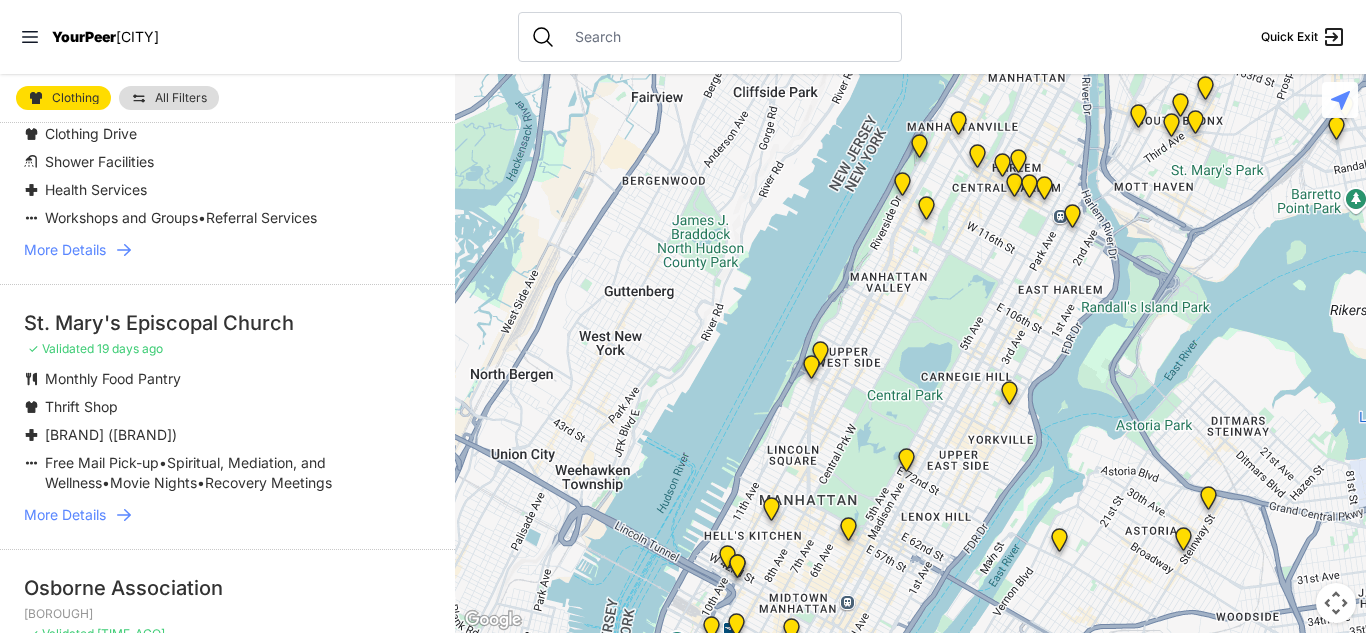 scroll, scrollTop: 0, scrollLeft: 0, axis: both 